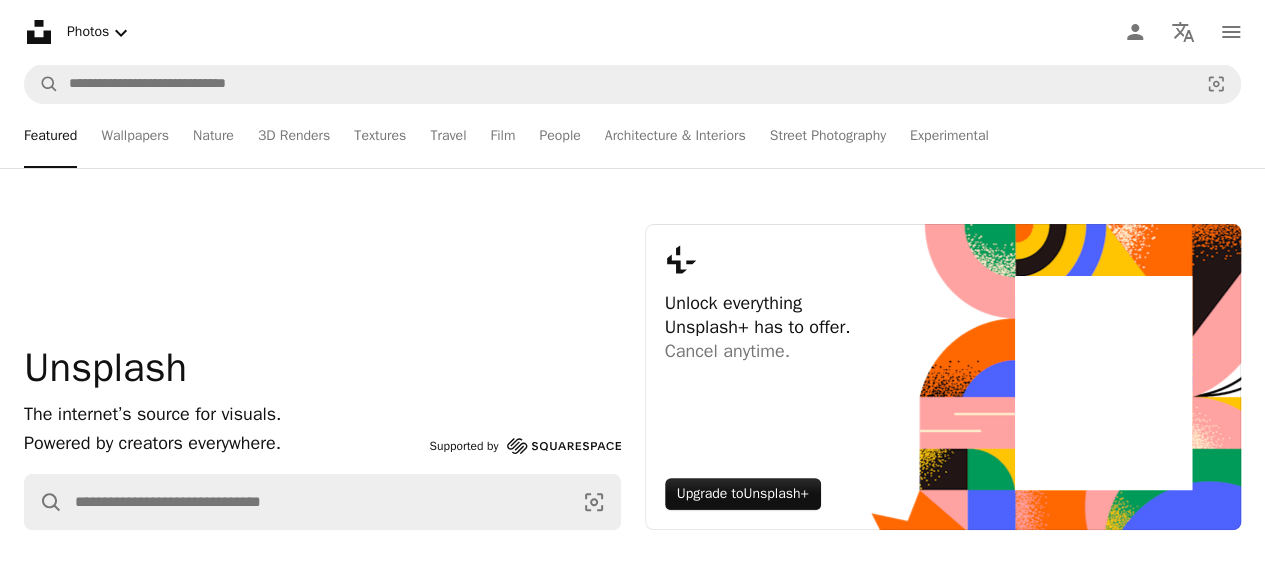 scroll, scrollTop: 100, scrollLeft: 0, axis: vertical 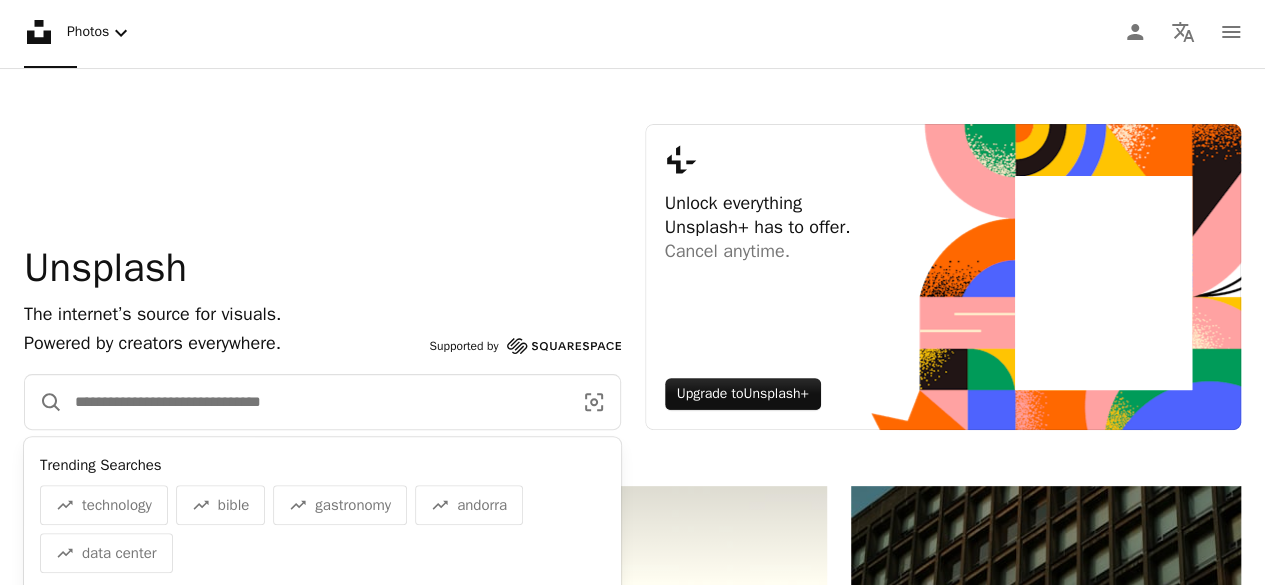 click at bounding box center [315, 402] 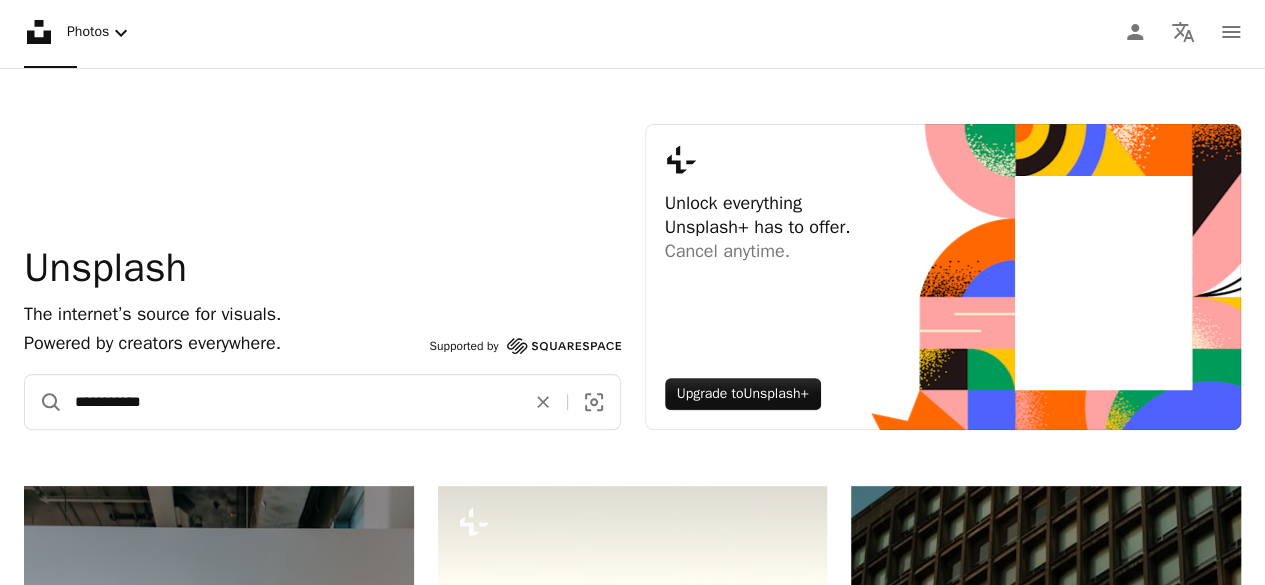 type on "**********" 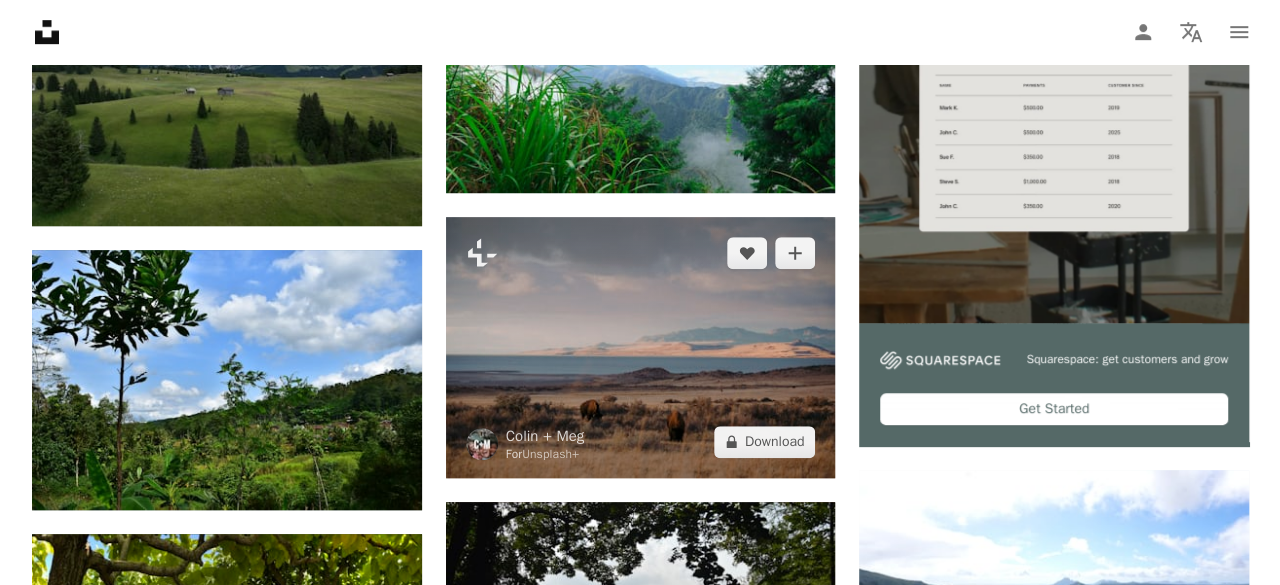 scroll, scrollTop: 400, scrollLeft: 0, axis: vertical 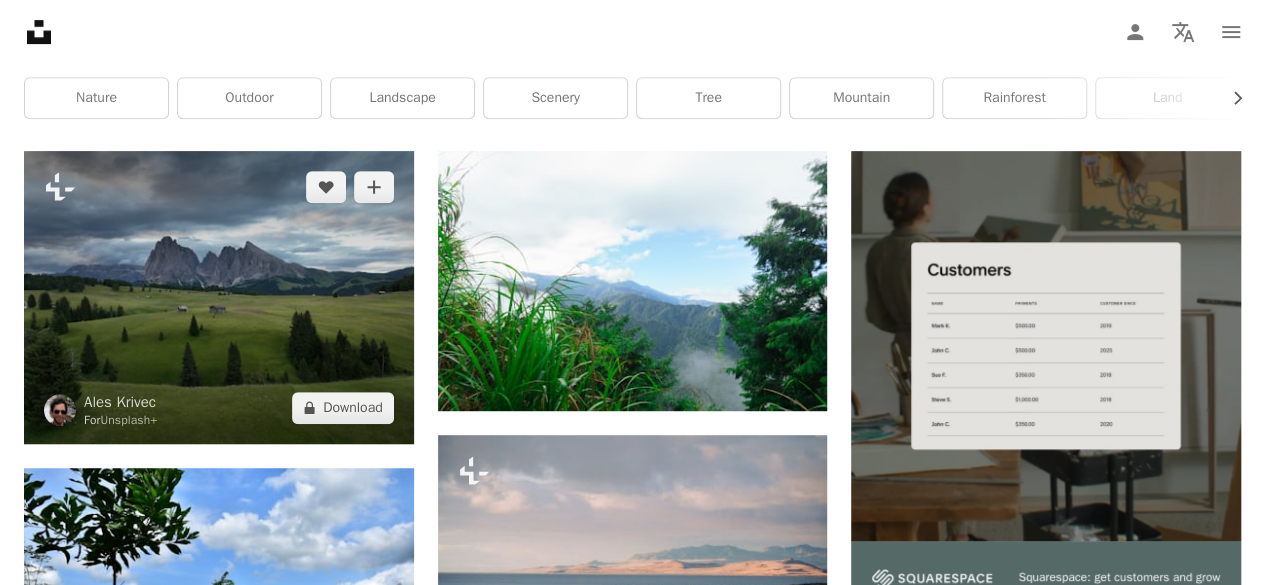 click at bounding box center (219, 297) 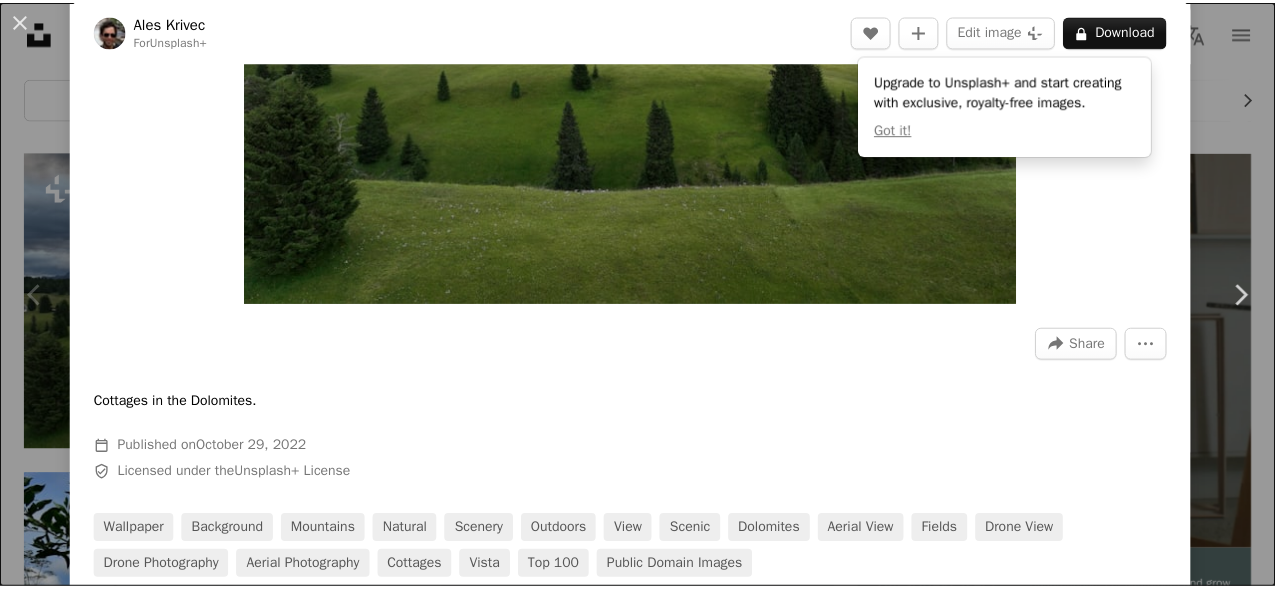 scroll, scrollTop: 600, scrollLeft: 0, axis: vertical 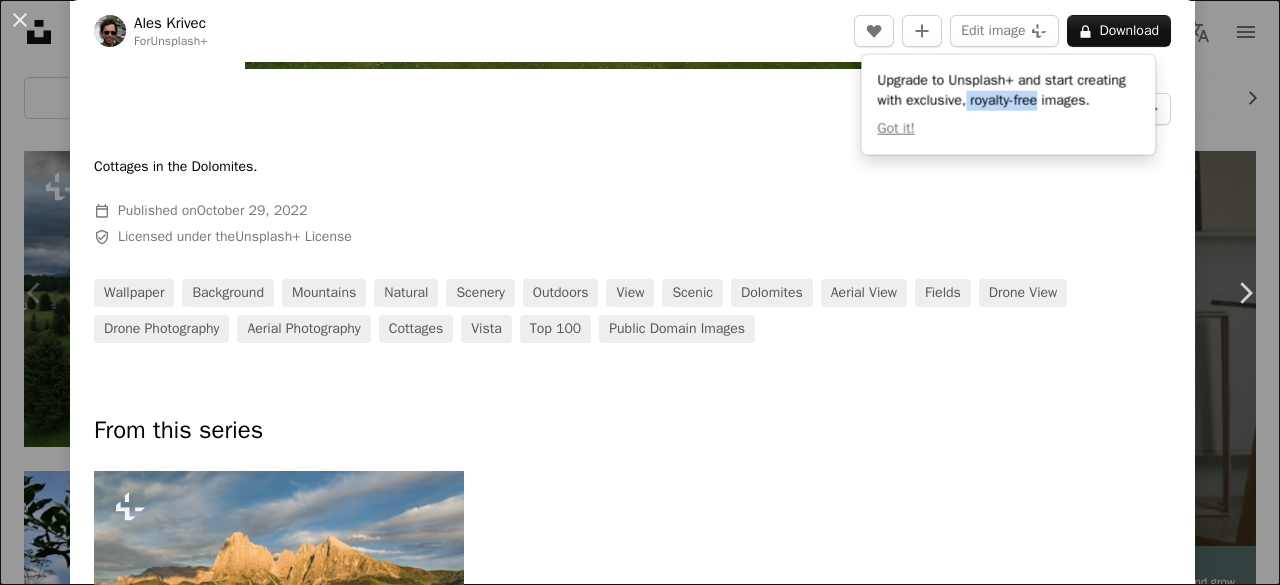 drag, startPoint x: 1028, startPoint y: 99, endPoint x: 1105, endPoint y: 94, distance: 77.16217 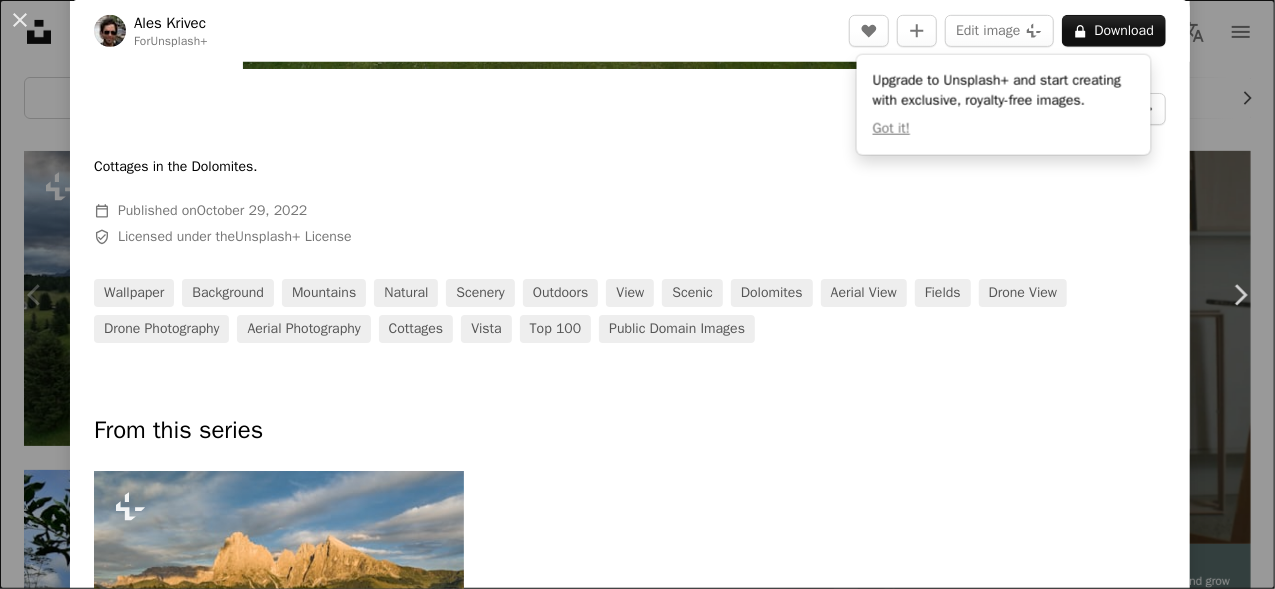 click at bounding box center (630, 141) 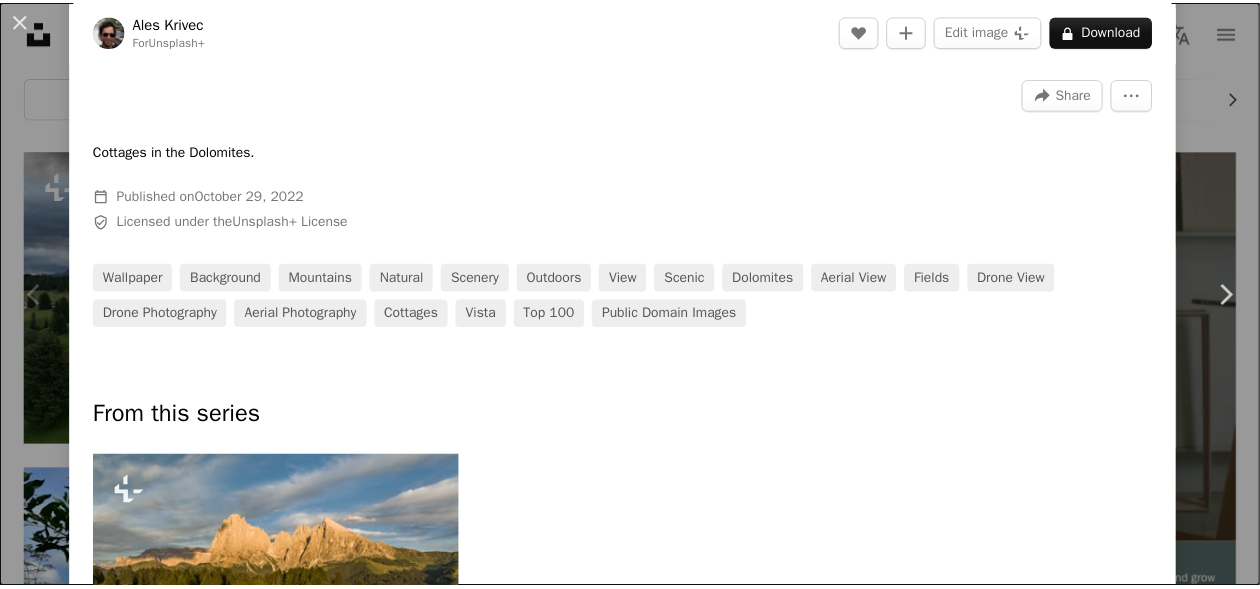 scroll, scrollTop: 15, scrollLeft: 0, axis: vertical 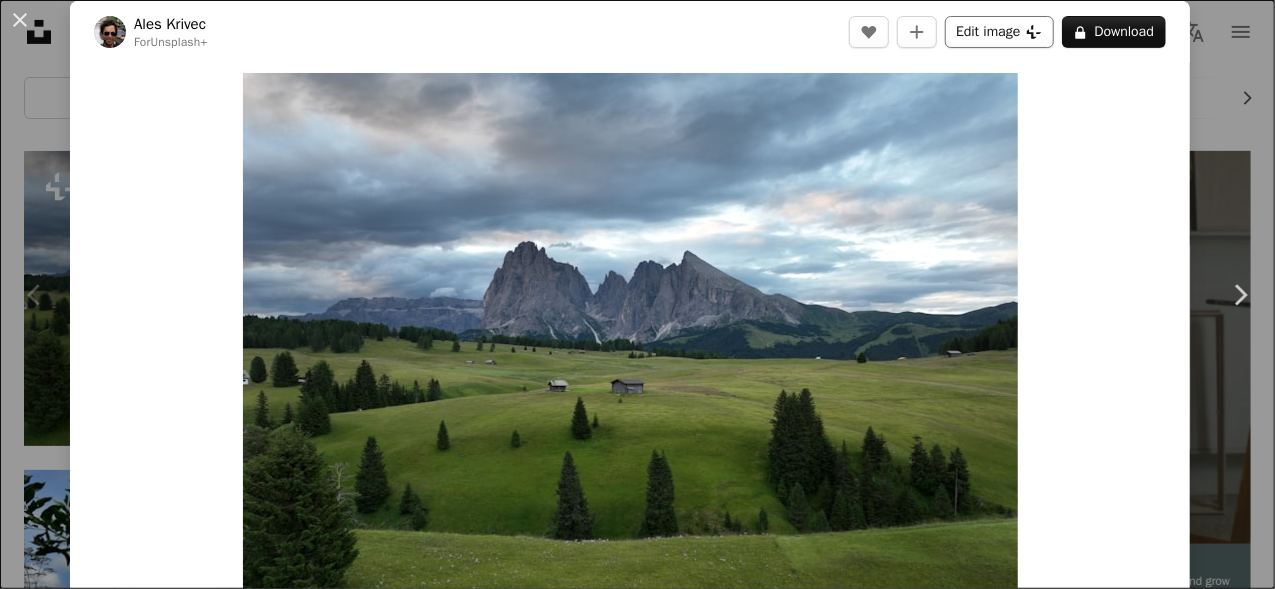 click on "Edit image   Plus sign for Unsplash+" at bounding box center [999, 32] 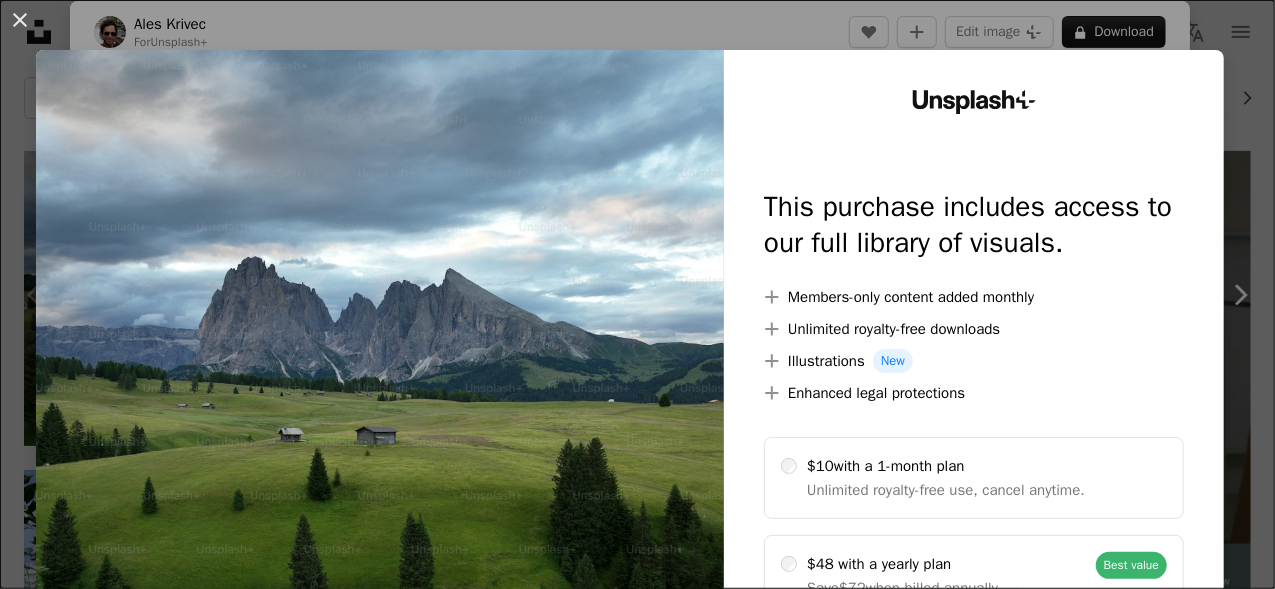 click on "An X shape Unsplash+ This purchase includes access to our full library of visuals. A plus sign Members-only content added monthly A plus sign Unlimited royalty-free downloads A plus sign Illustrations  New A plus sign Enhanced legal protections $10  with a 1-month plan Unlimited royalty-free use, cancel anytime. $48   with a yearly plan Save  $72  when billed annually. Best value Continue with purchase Taxes where applicable. Renews automatically. Cancel anytime." at bounding box center [637, 294] 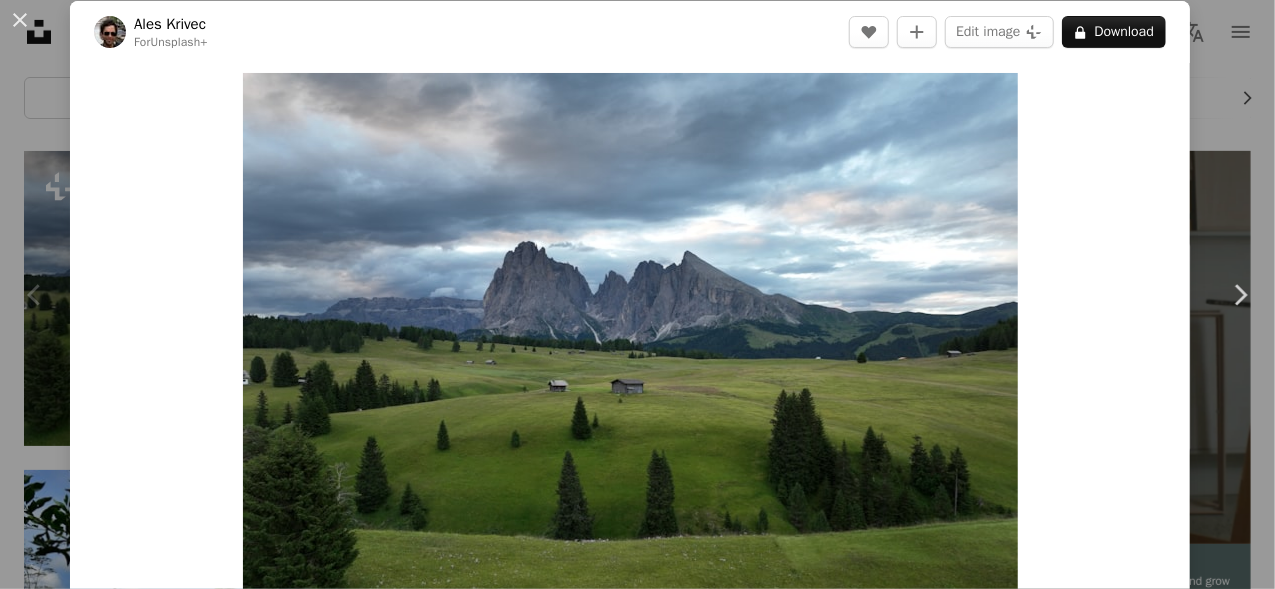 click on "An X shape" at bounding box center (20, 20) 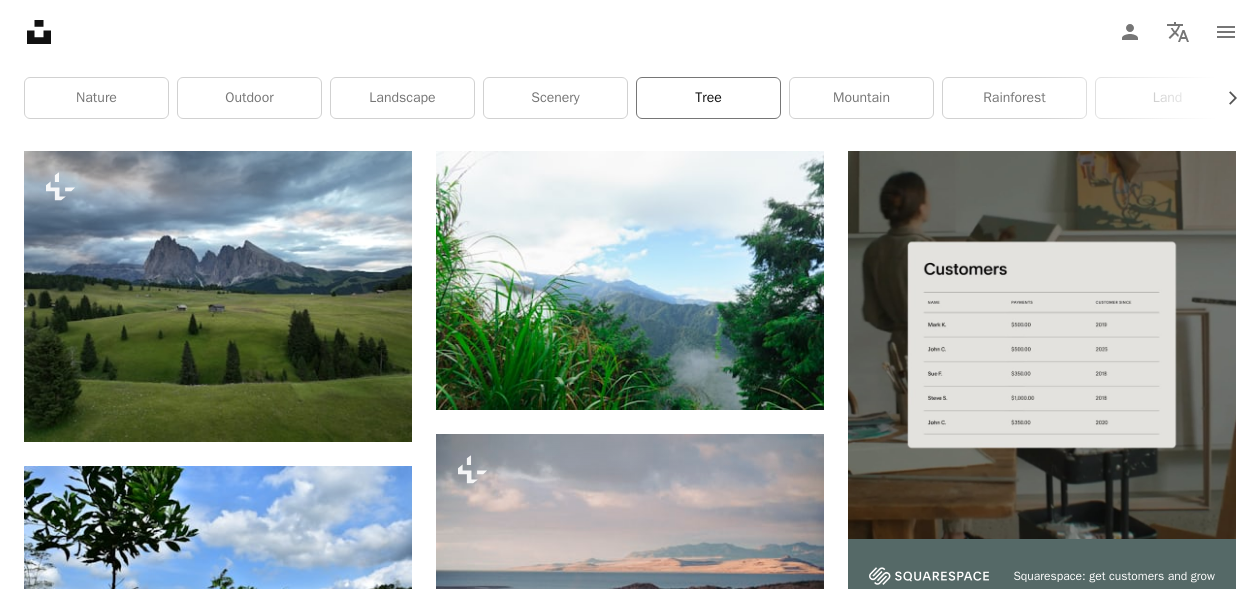 click on "tree" at bounding box center (708, 98) 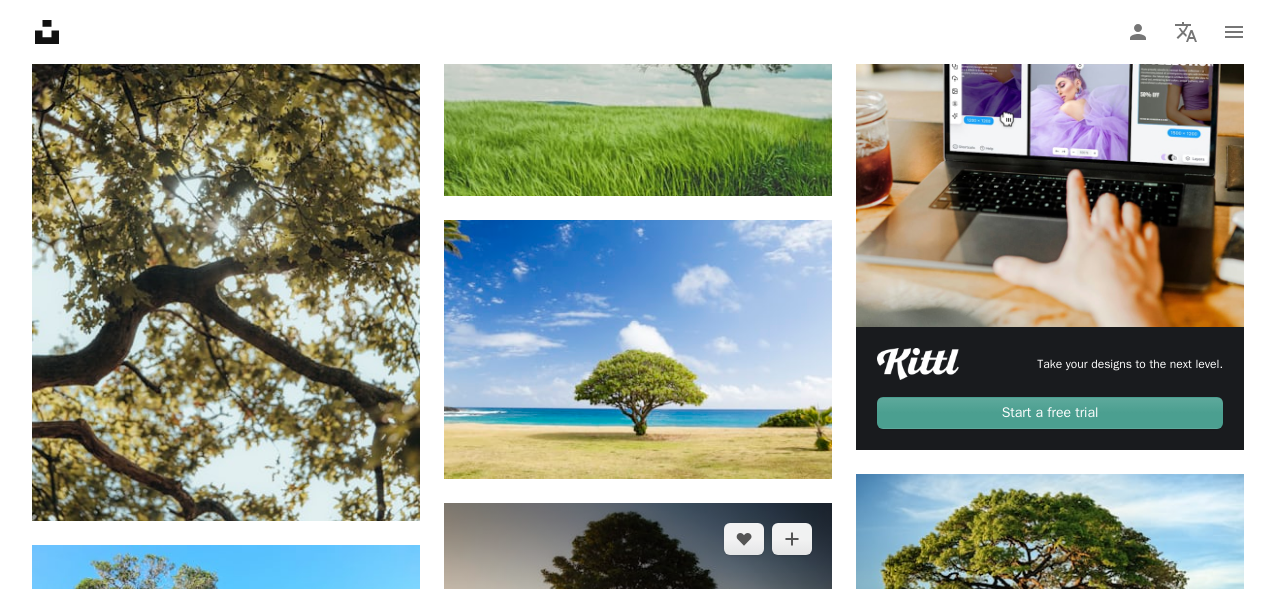 scroll, scrollTop: 800, scrollLeft: 0, axis: vertical 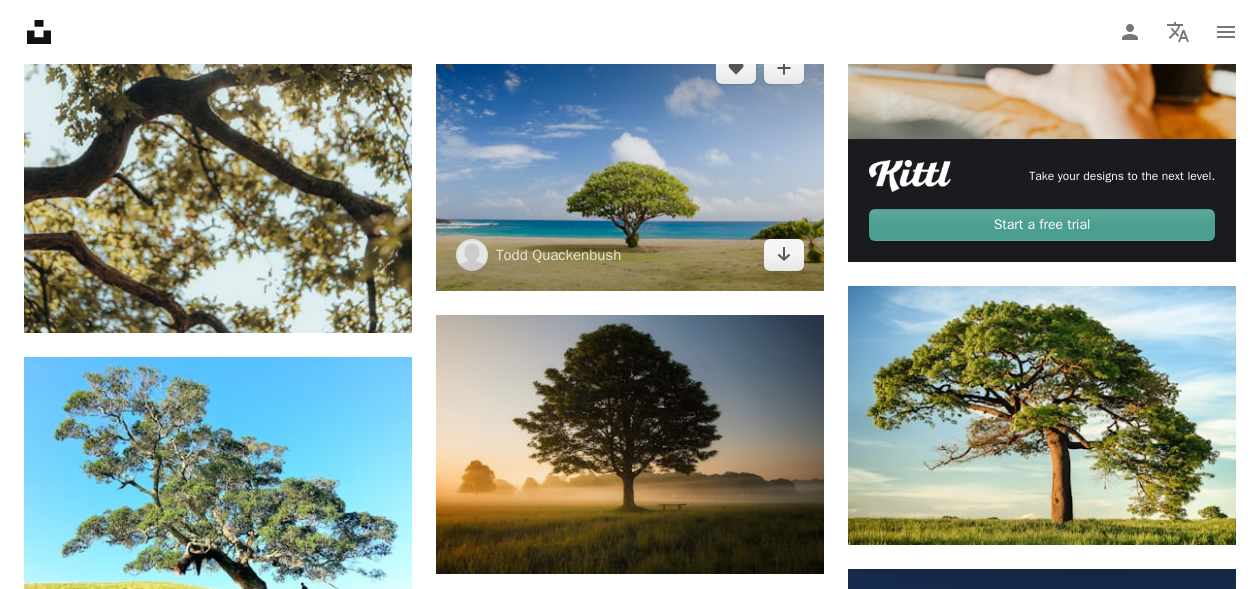 click at bounding box center [630, 161] 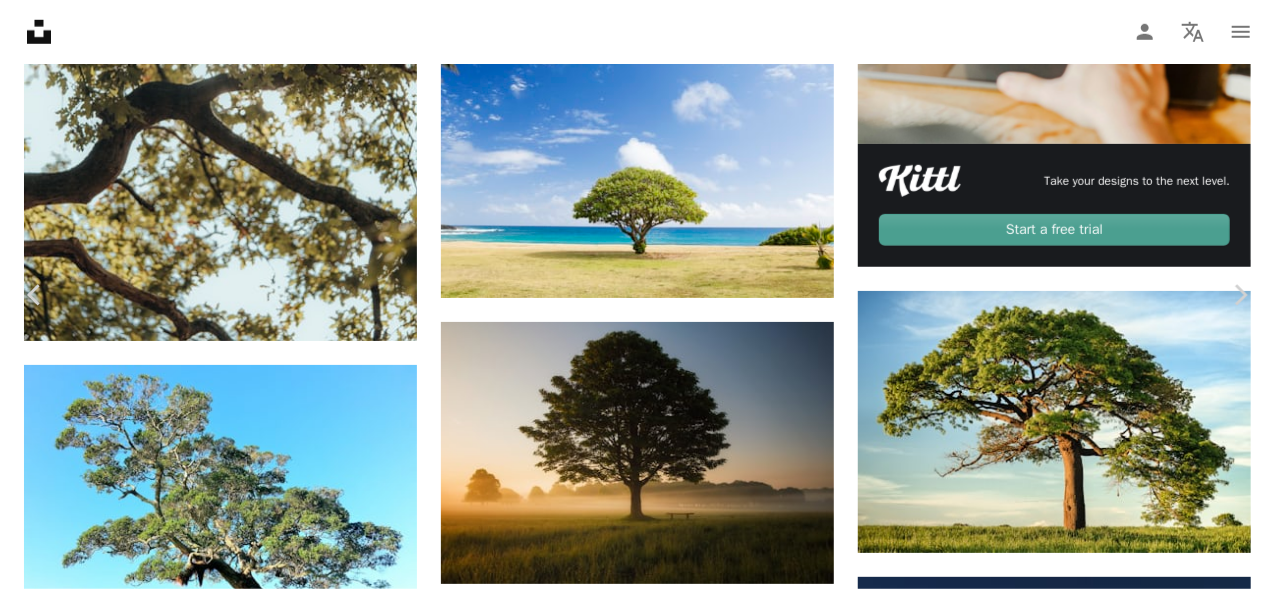 click on "Chevron down" 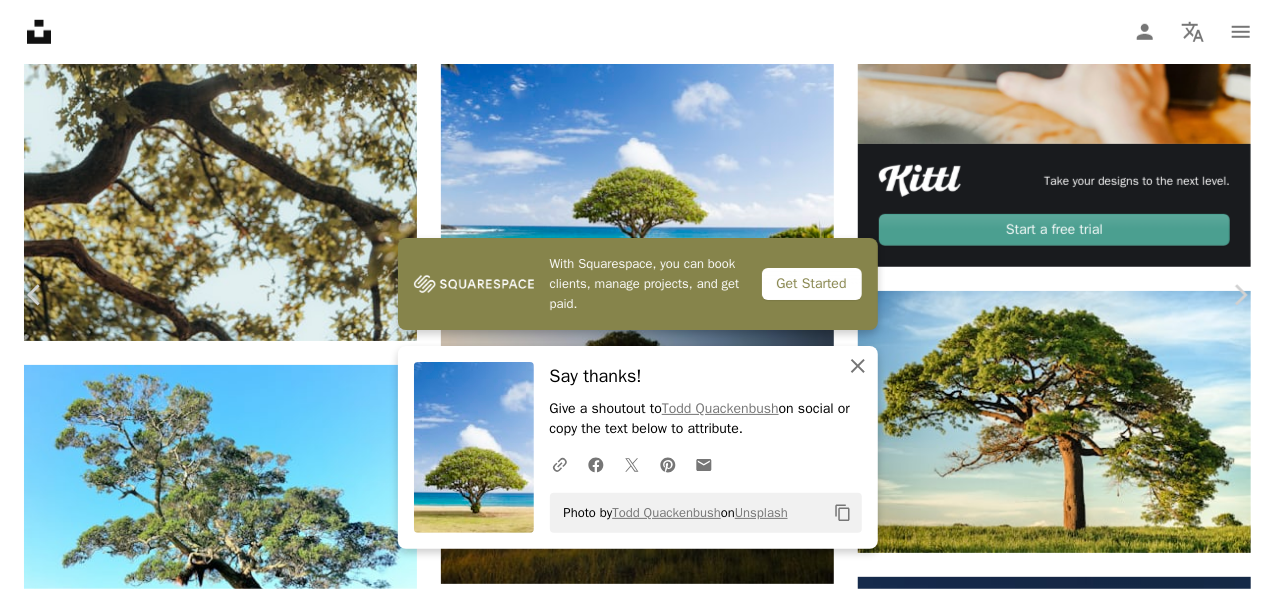 click on "An X shape" 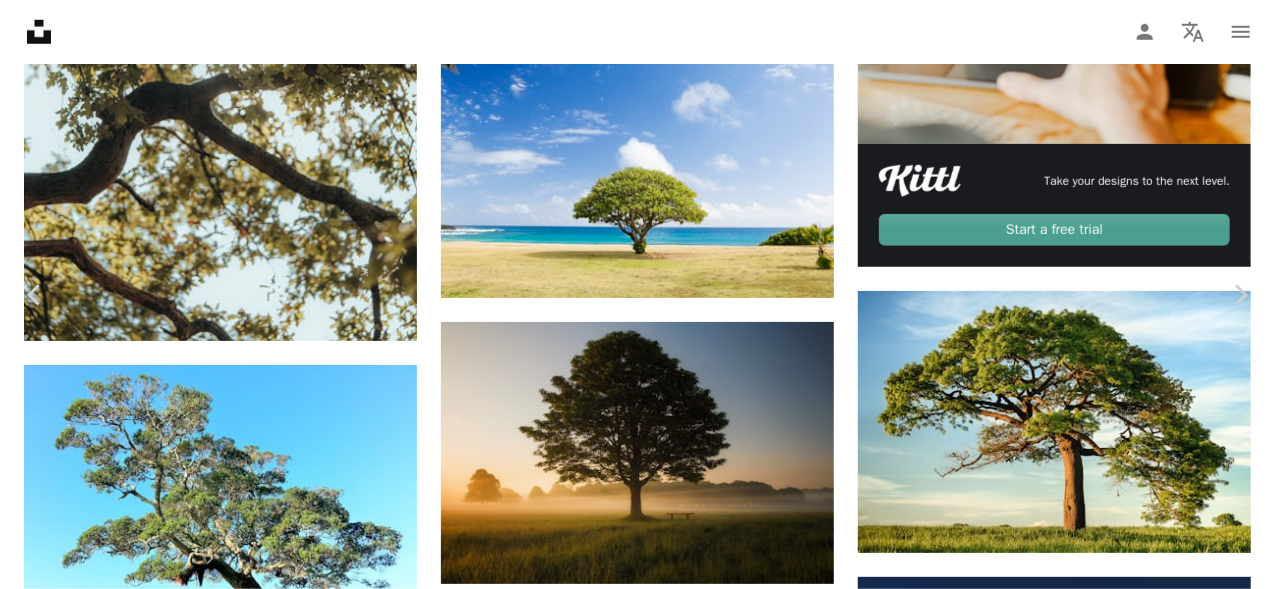 click on "A plus sign" 